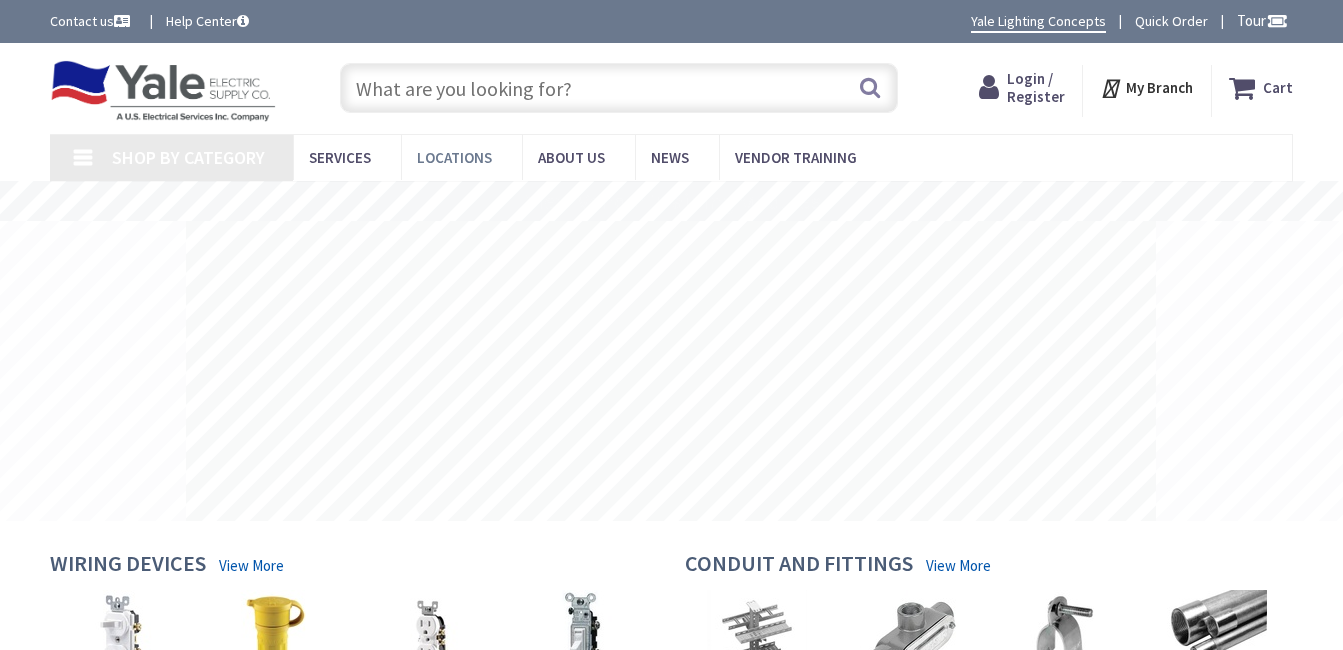 scroll, scrollTop: 0, scrollLeft: 0, axis: both 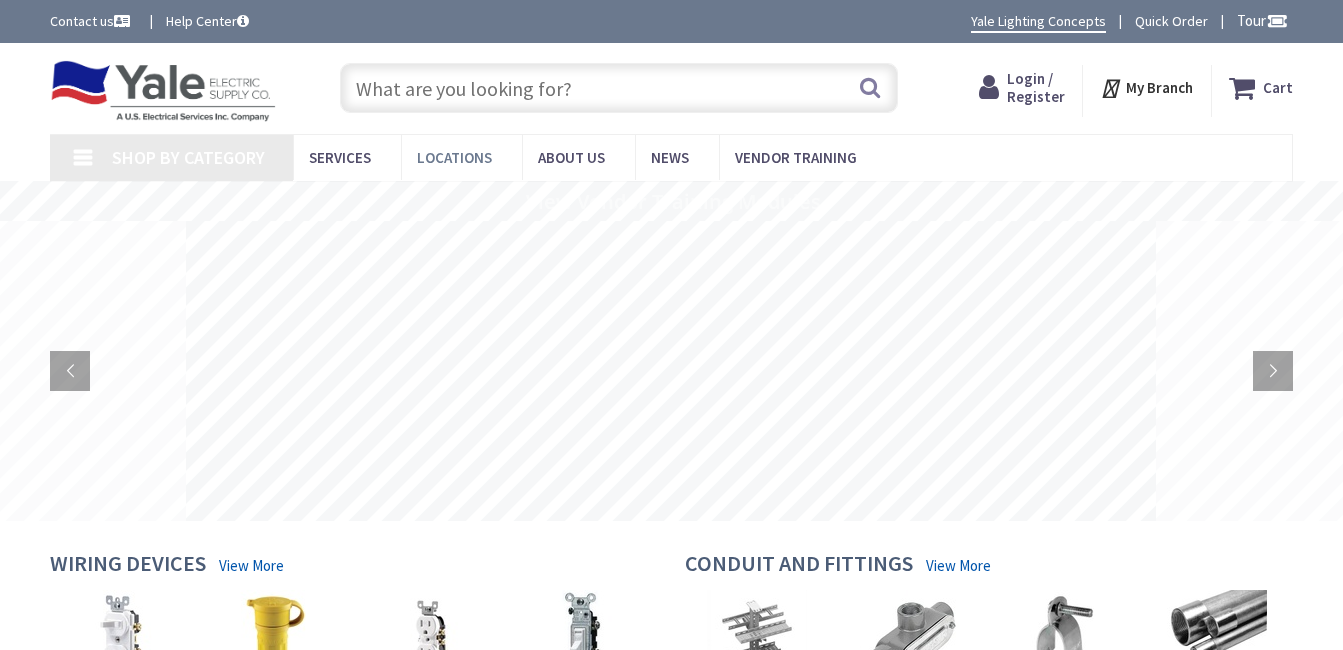 click on "Locations" at bounding box center [454, 157] 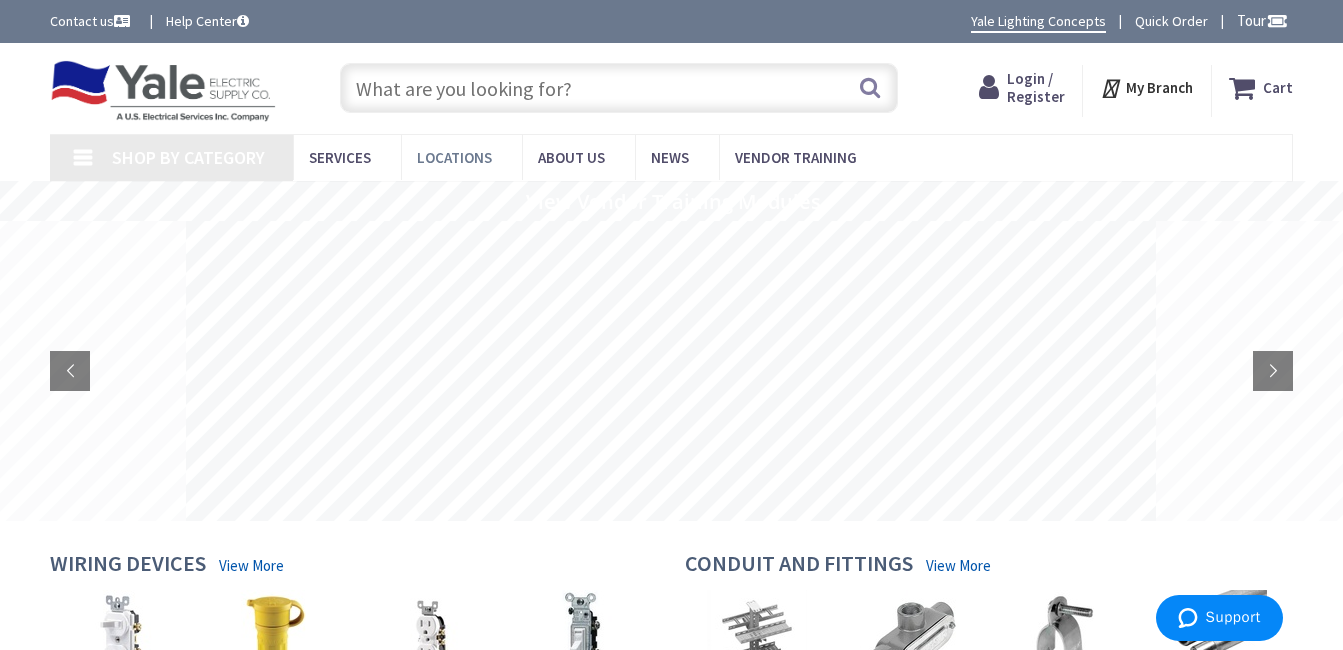 click on "Locations" at bounding box center (454, 157) 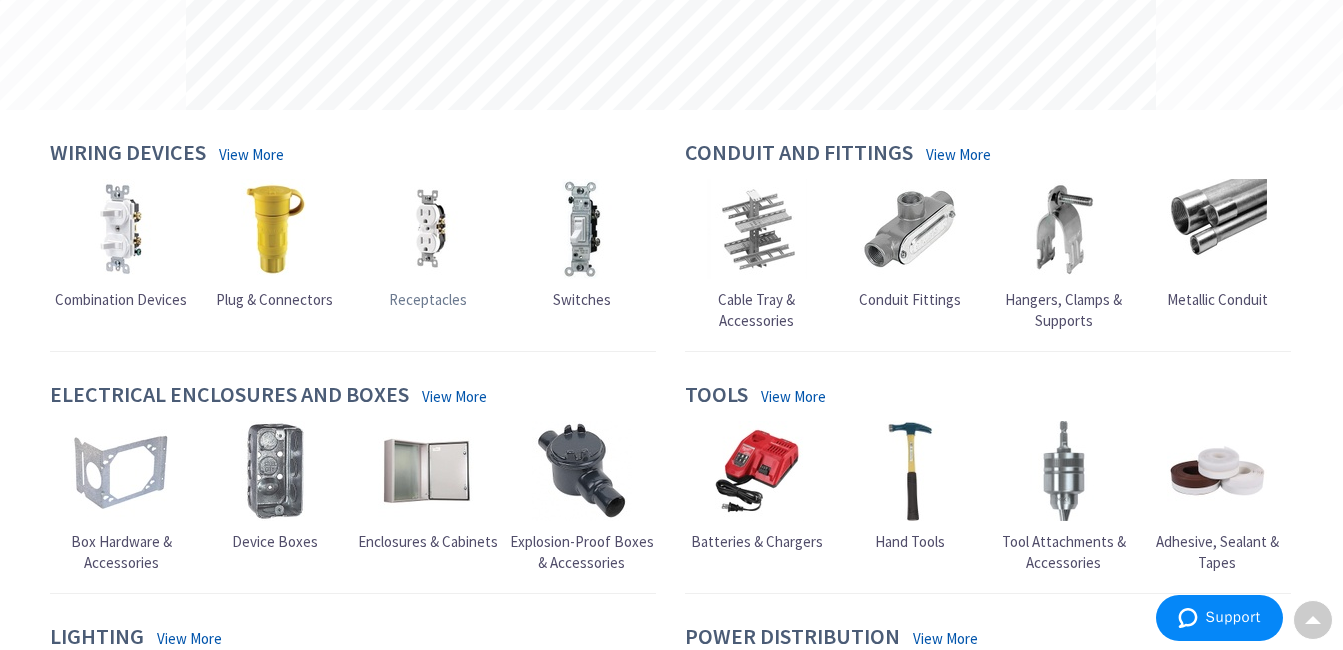 scroll, scrollTop: 633, scrollLeft: 0, axis: vertical 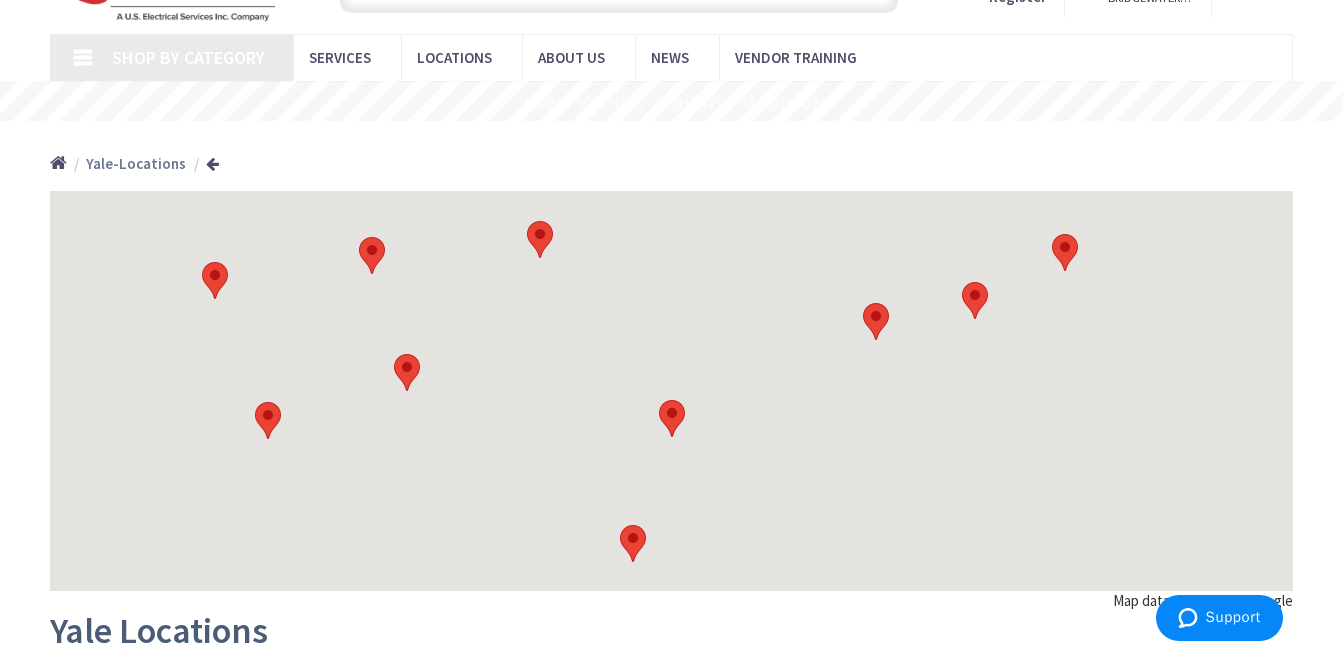 type on "[STREET], [CITY], [STATE] [POSTAL_CODE], US" 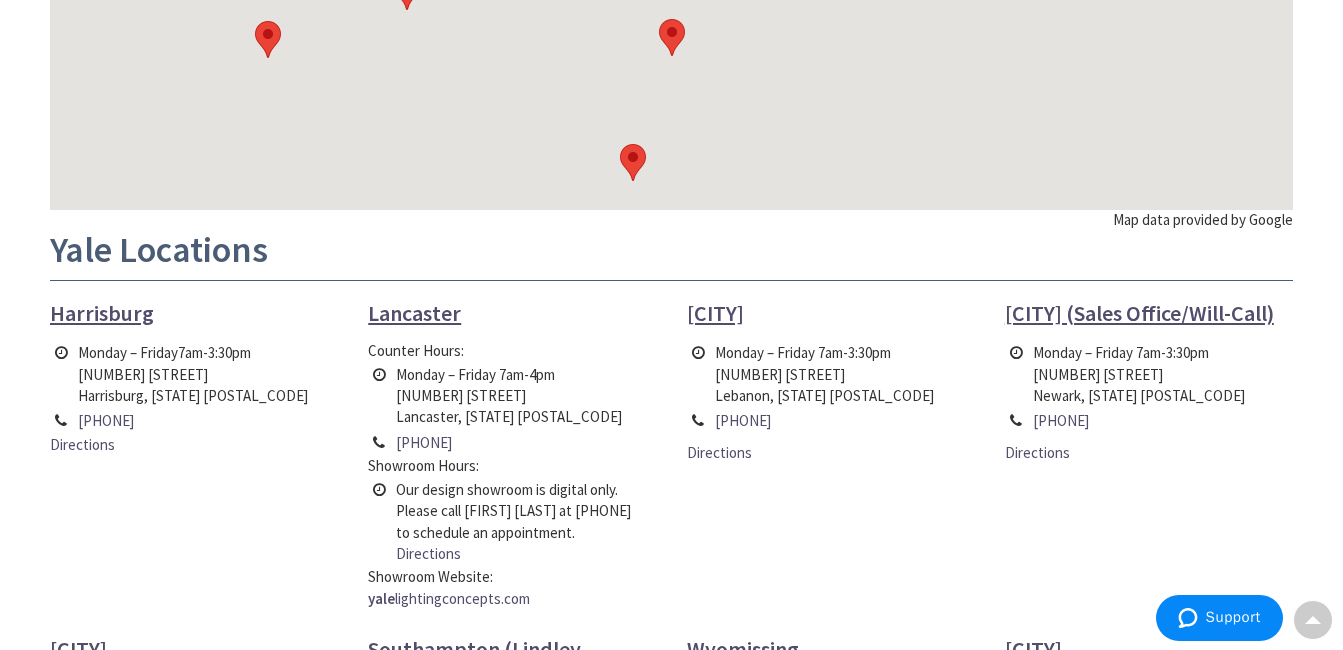scroll, scrollTop: 500, scrollLeft: 0, axis: vertical 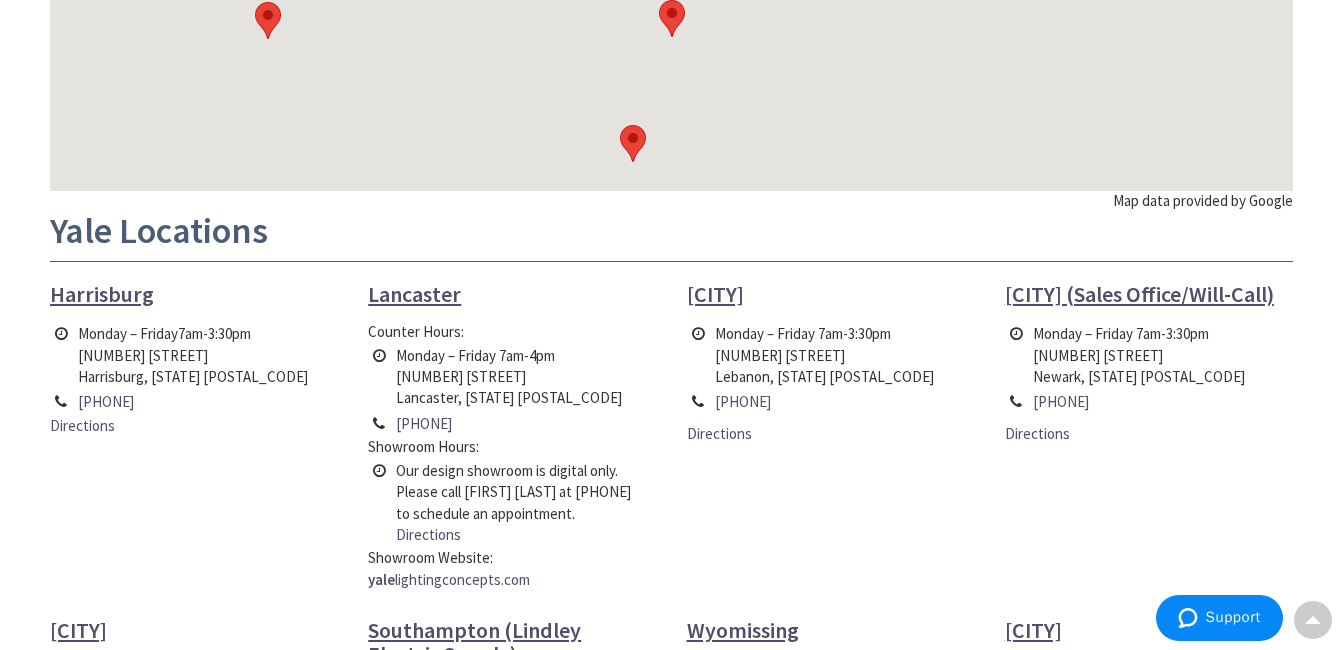 click on "Harrisburg" at bounding box center (102, 294) 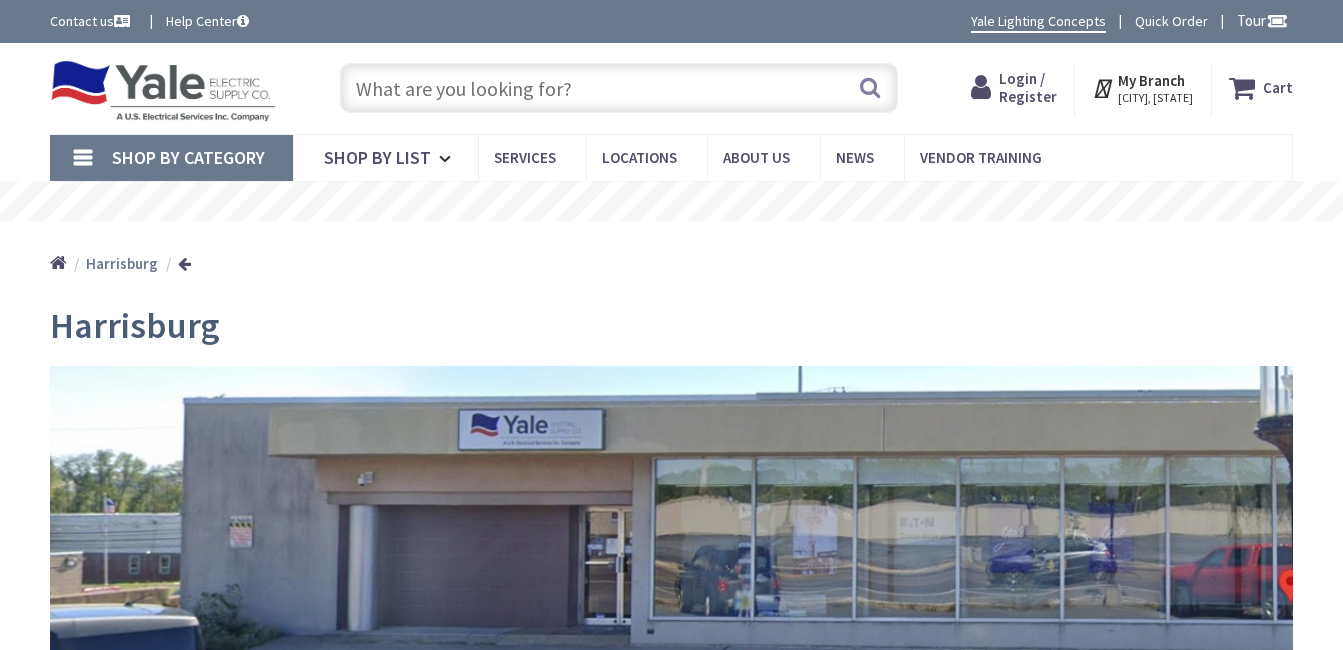 scroll, scrollTop: 0, scrollLeft: 0, axis: both 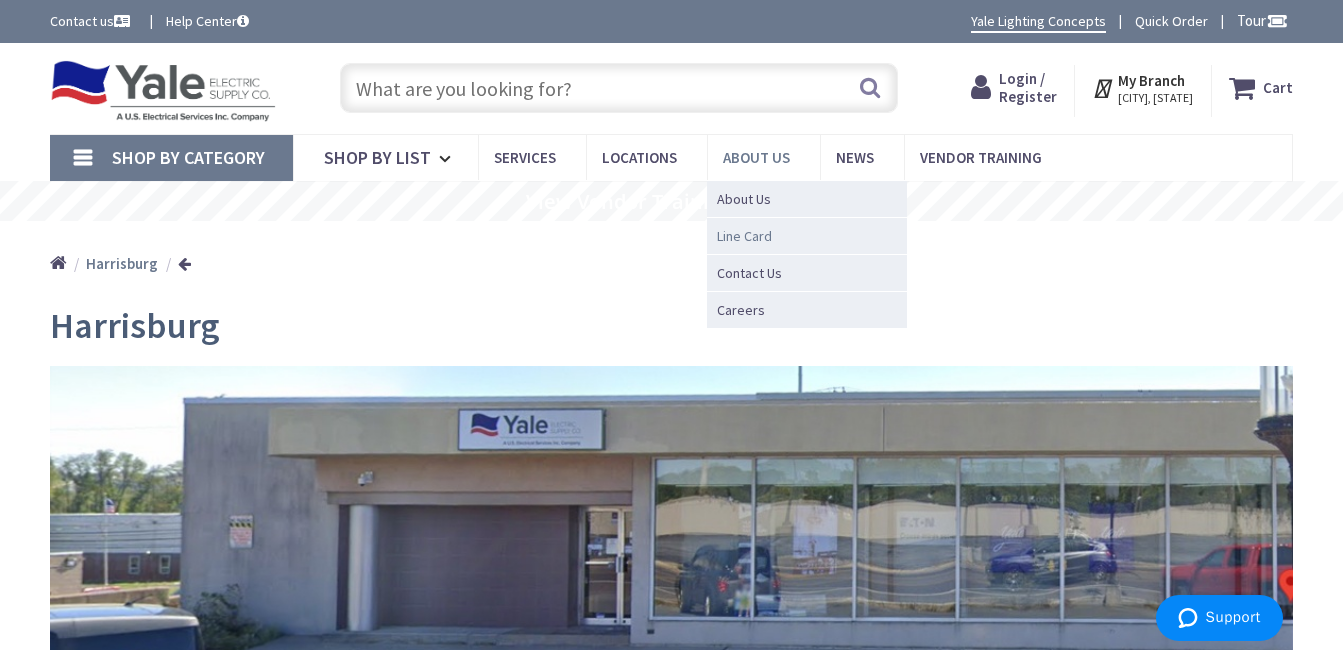 click on "Line Card" at bounding box center [744, 236] 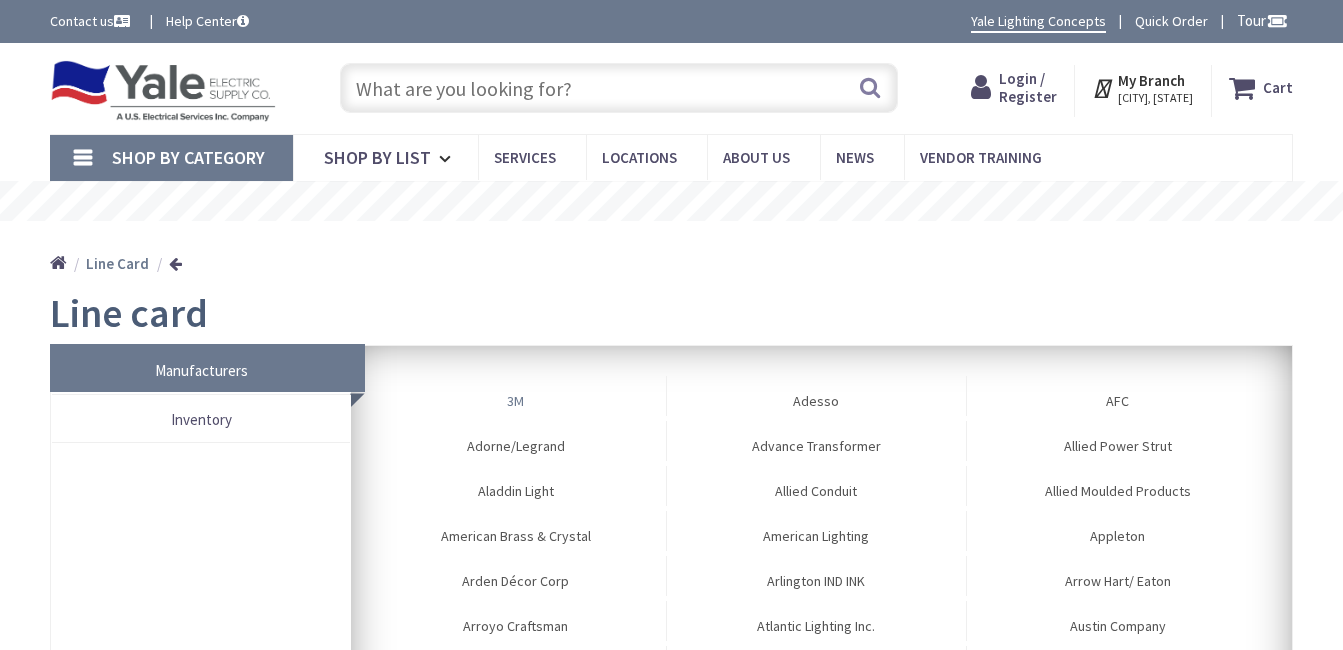 scroll, scrollTop: 0, scrollLeft: 0, axis: both 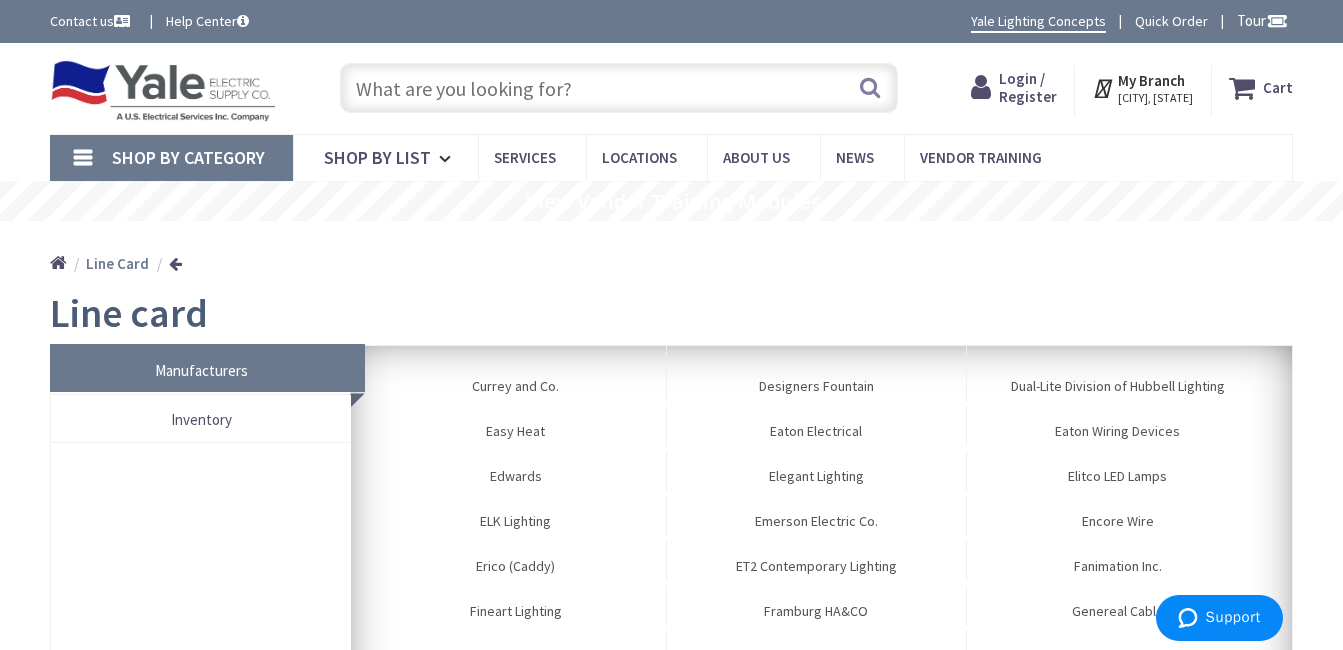 click at bounding box center [619, 88] 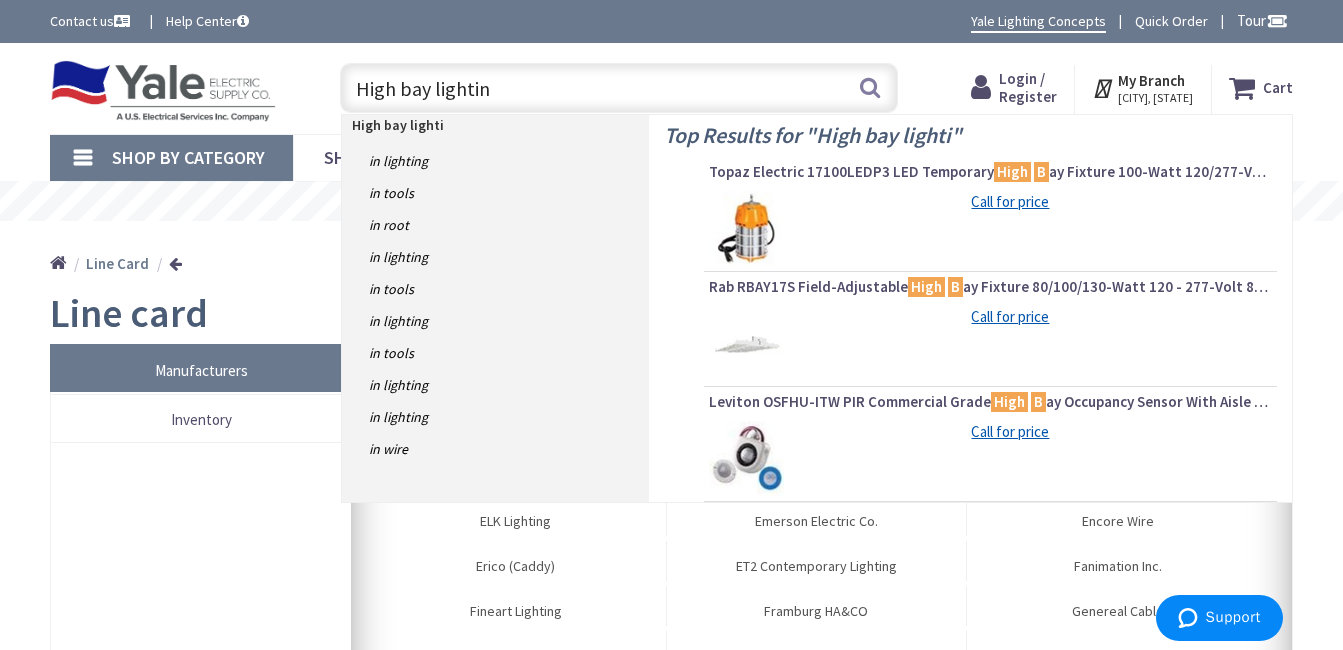 type on "High bay lighting" 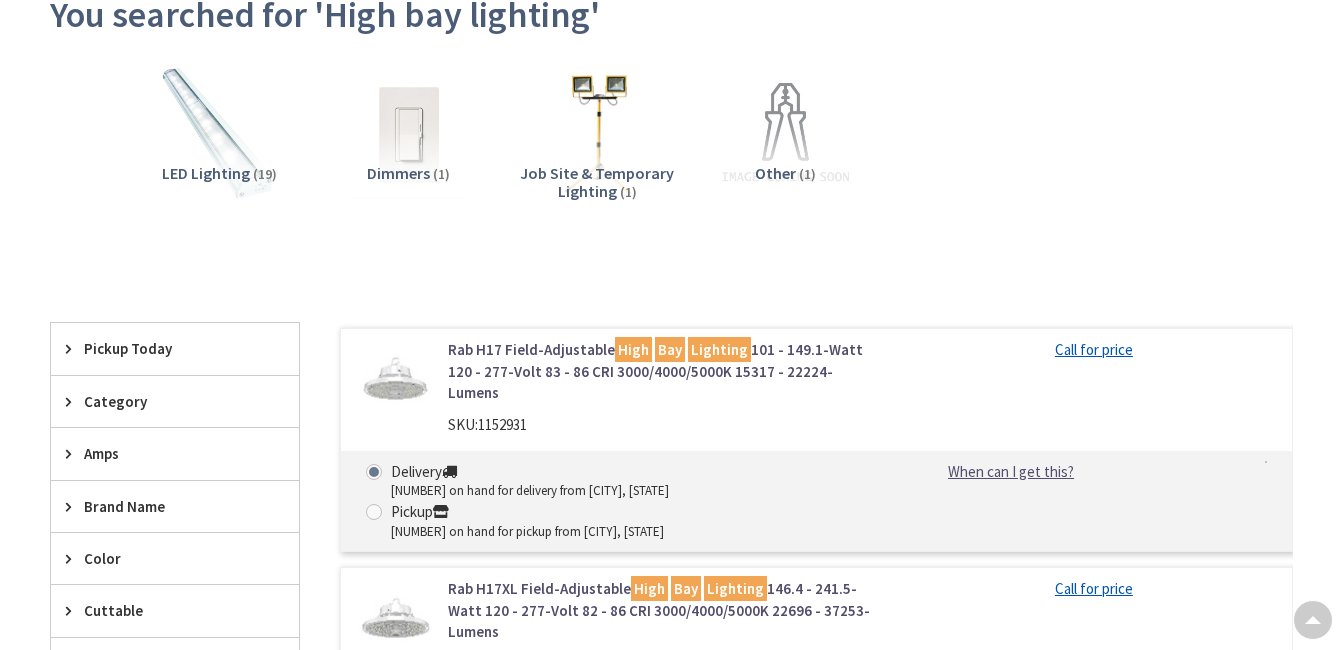 scroll, scrollTop: 300, scrollLeft: 0, axis: vertical 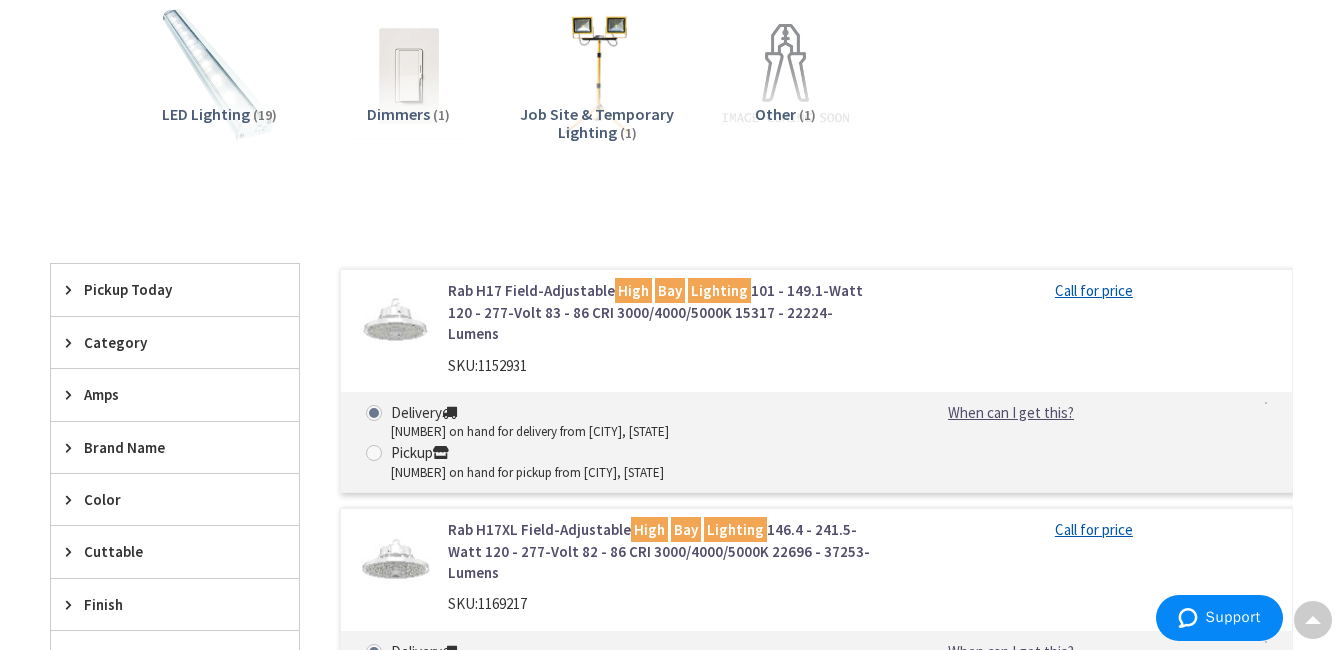 click at bounding box center (73, 394) 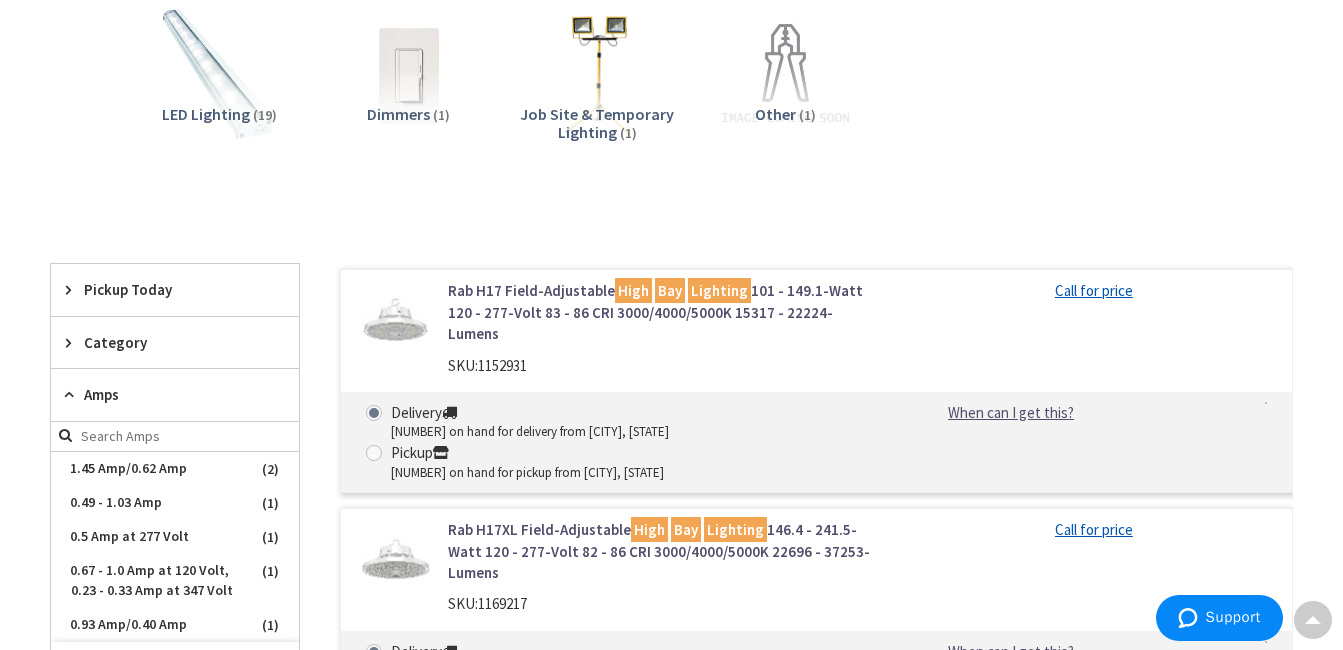 click at bounding box center (73, 394) 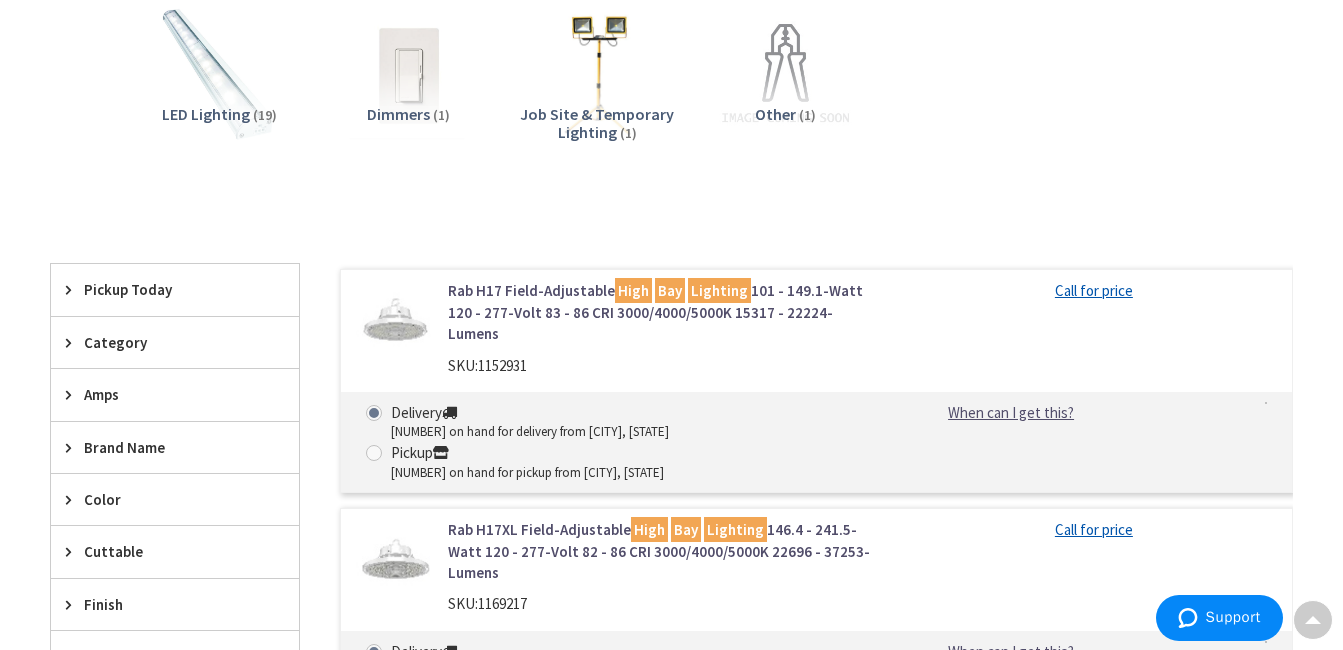 click at bounding box center [73, 342] 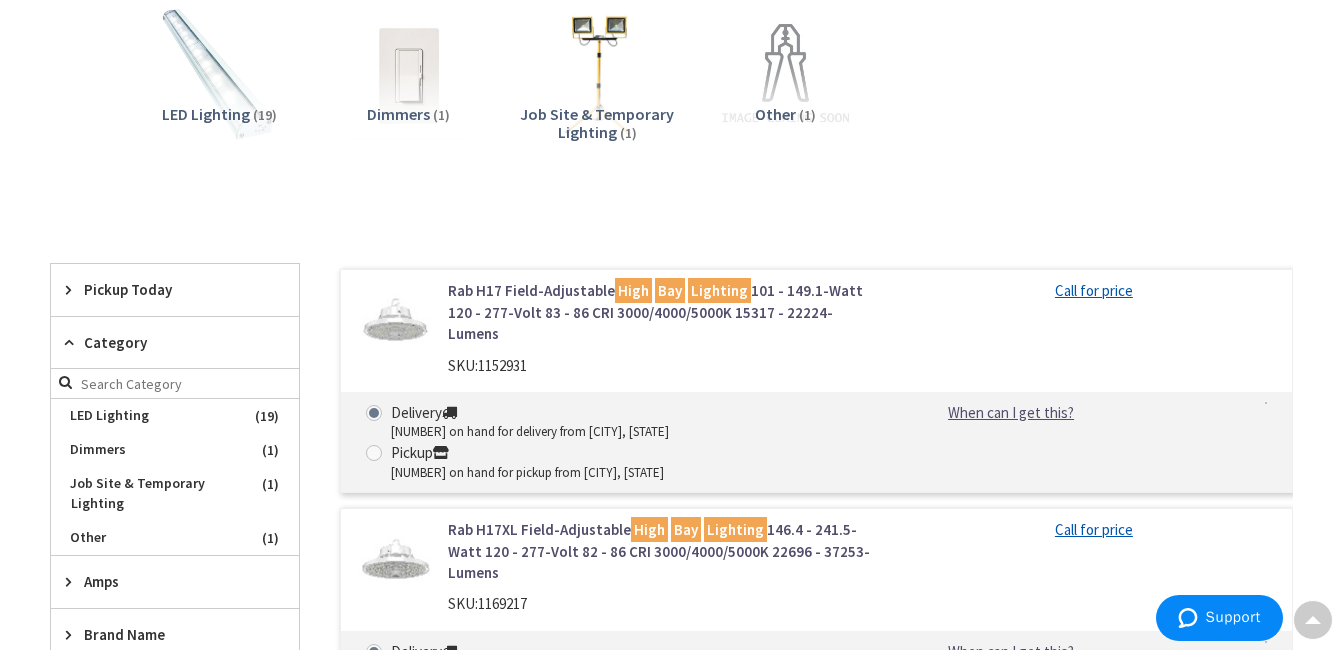 click at bounding box center [73, 342] 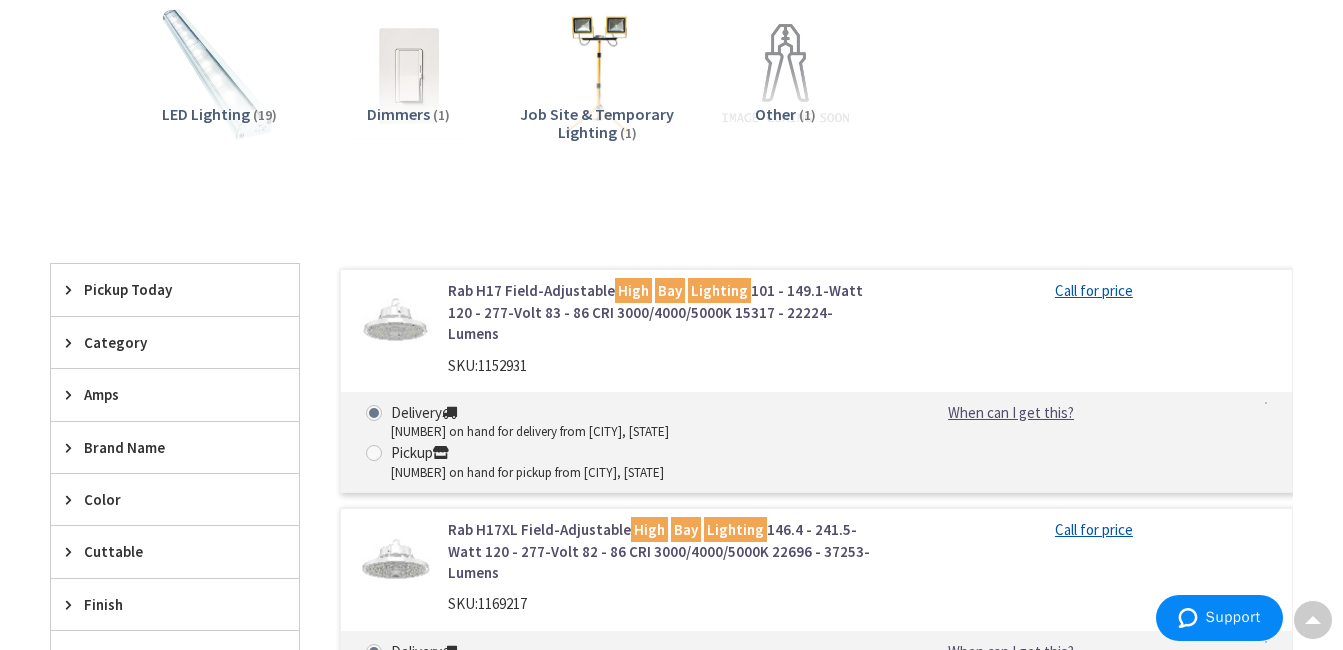click at bounding box center [73, 551] 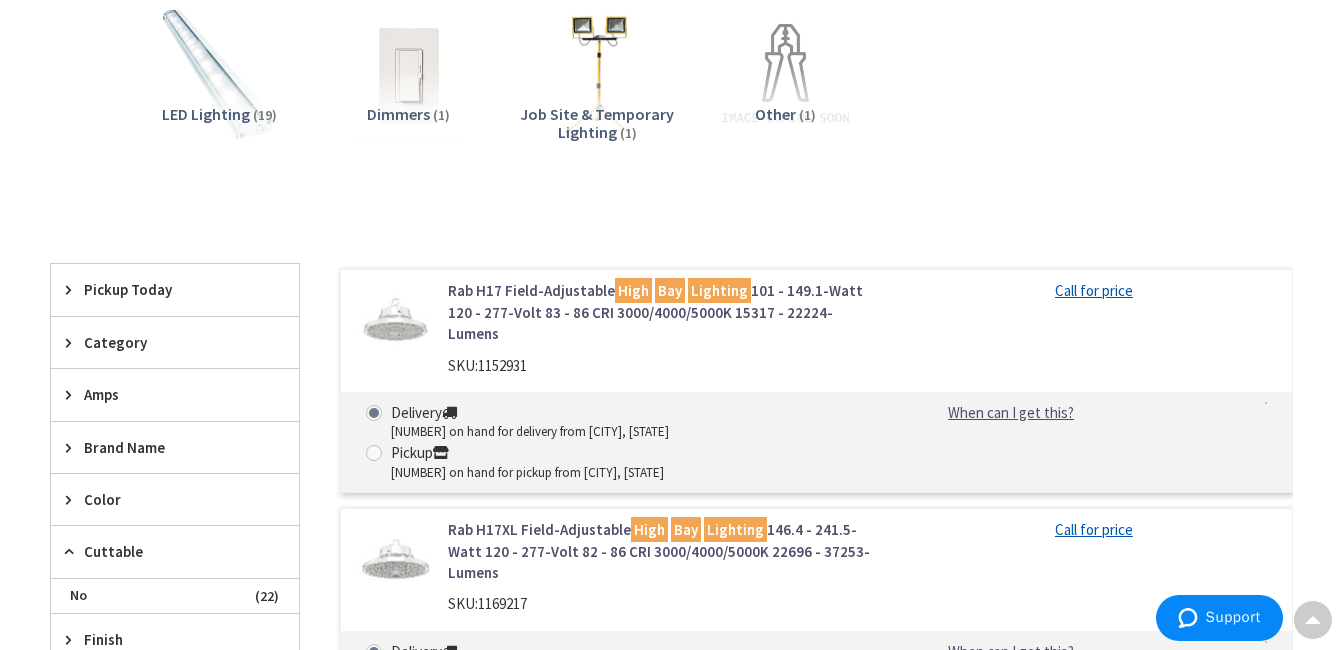 click at bounding box center (73, 551) 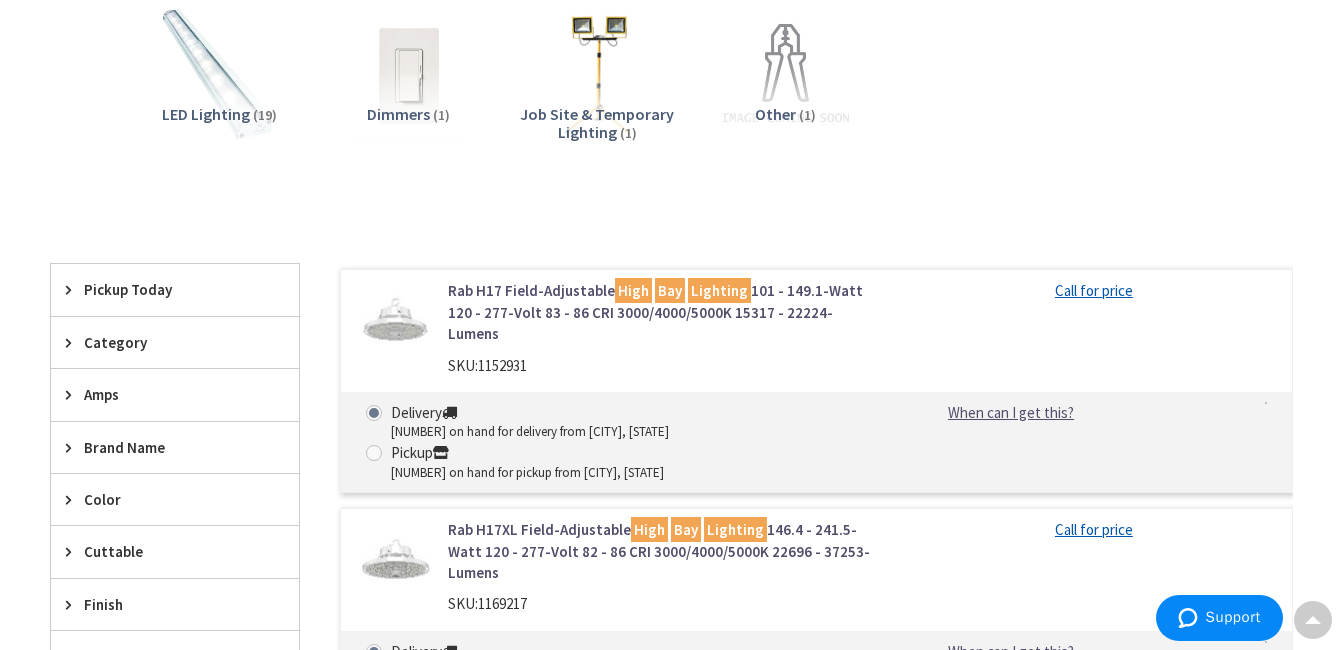 click at bounding box center [73, 604] 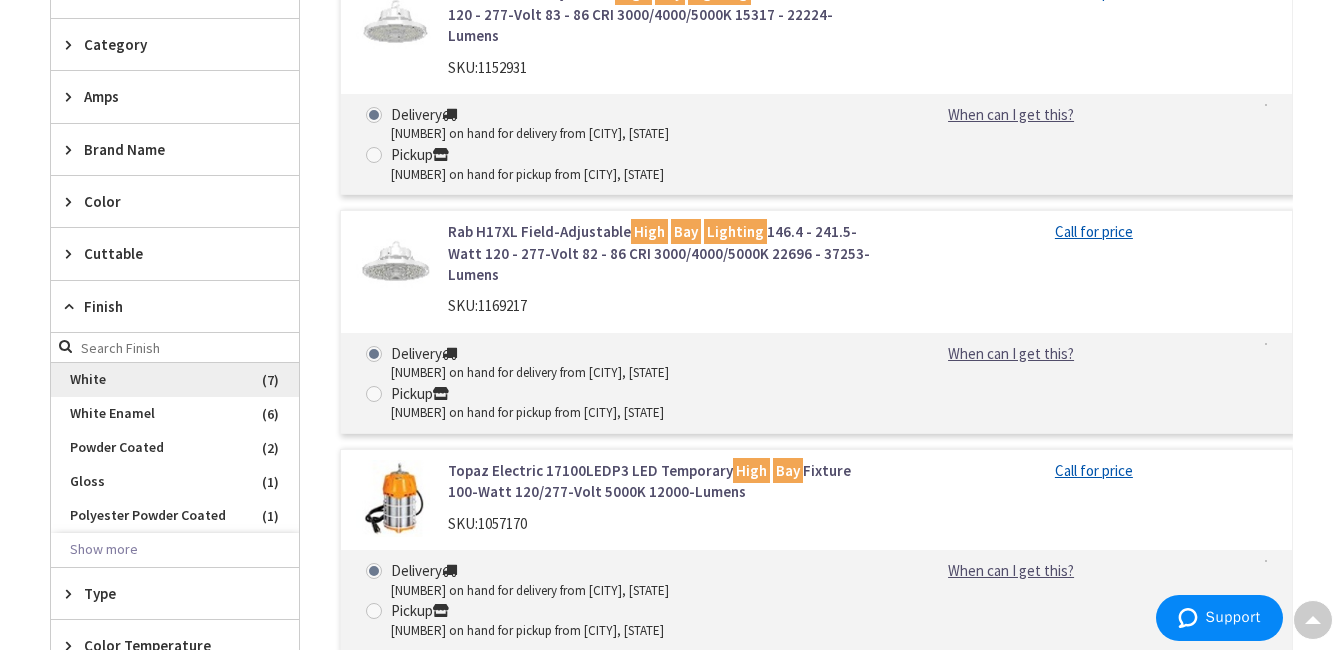 scroll, scrollTop: 600, scrollLeft: 0, axis: vertical 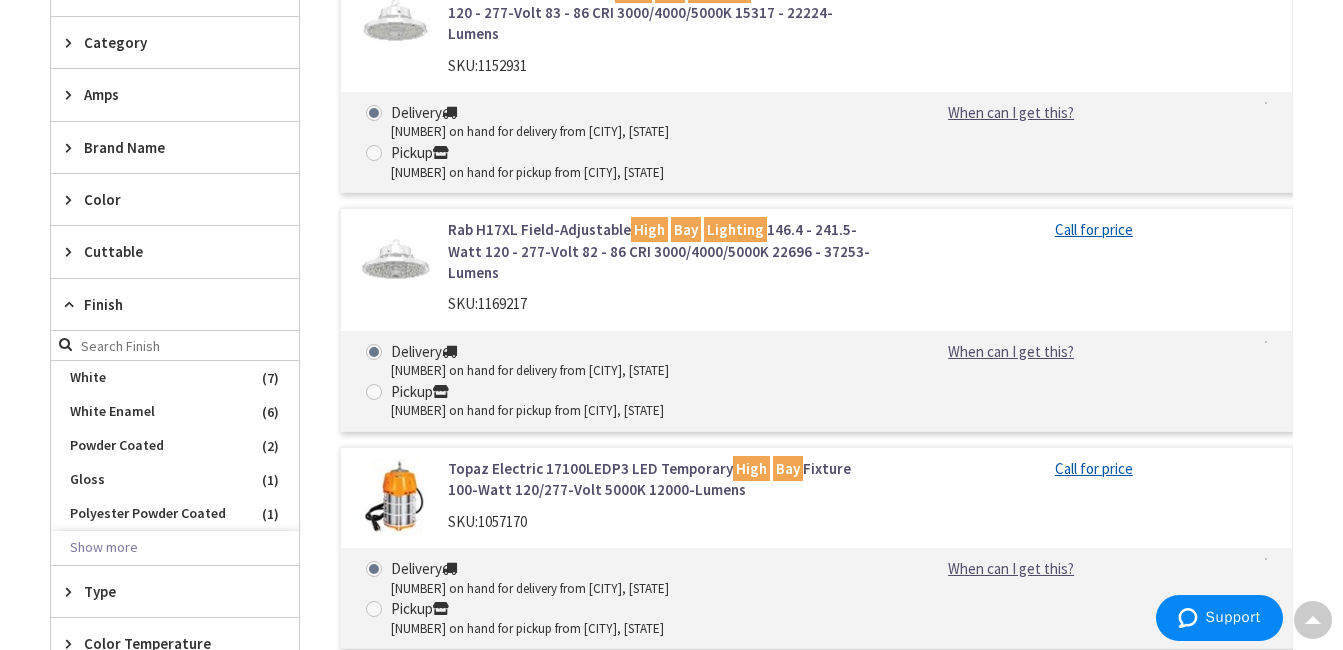 click at bounding box center (73, 304) 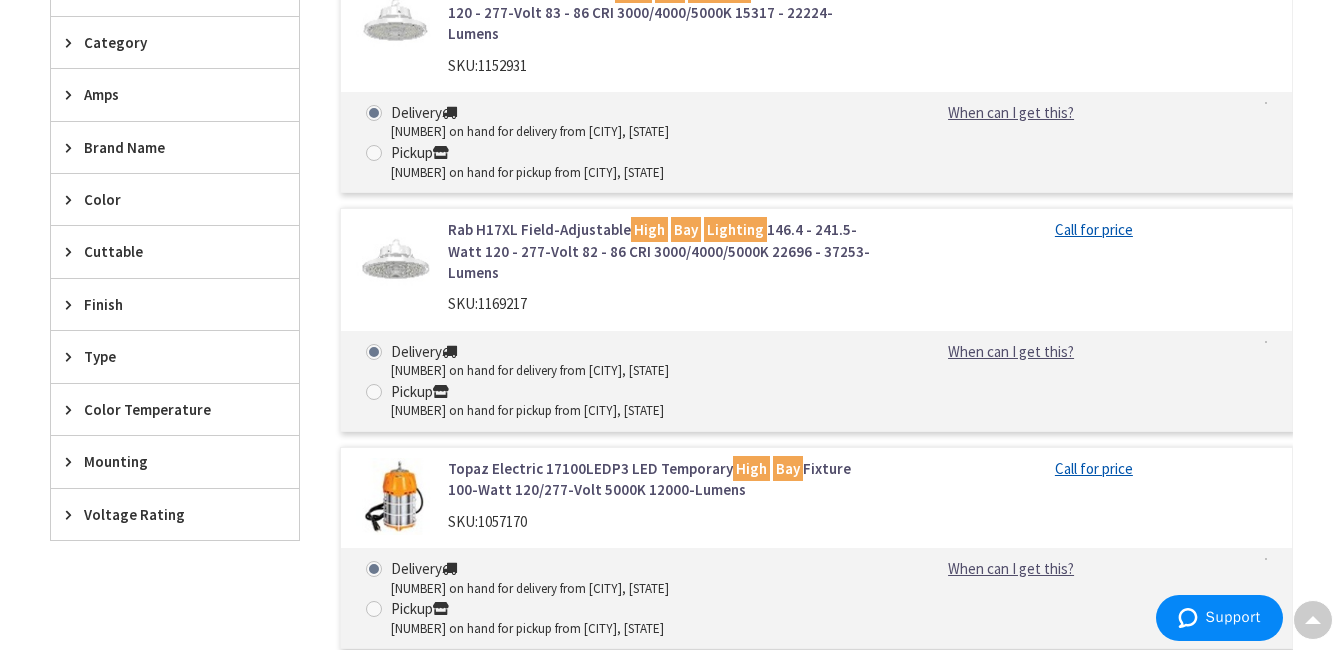 click at bounding box center [73, 461] 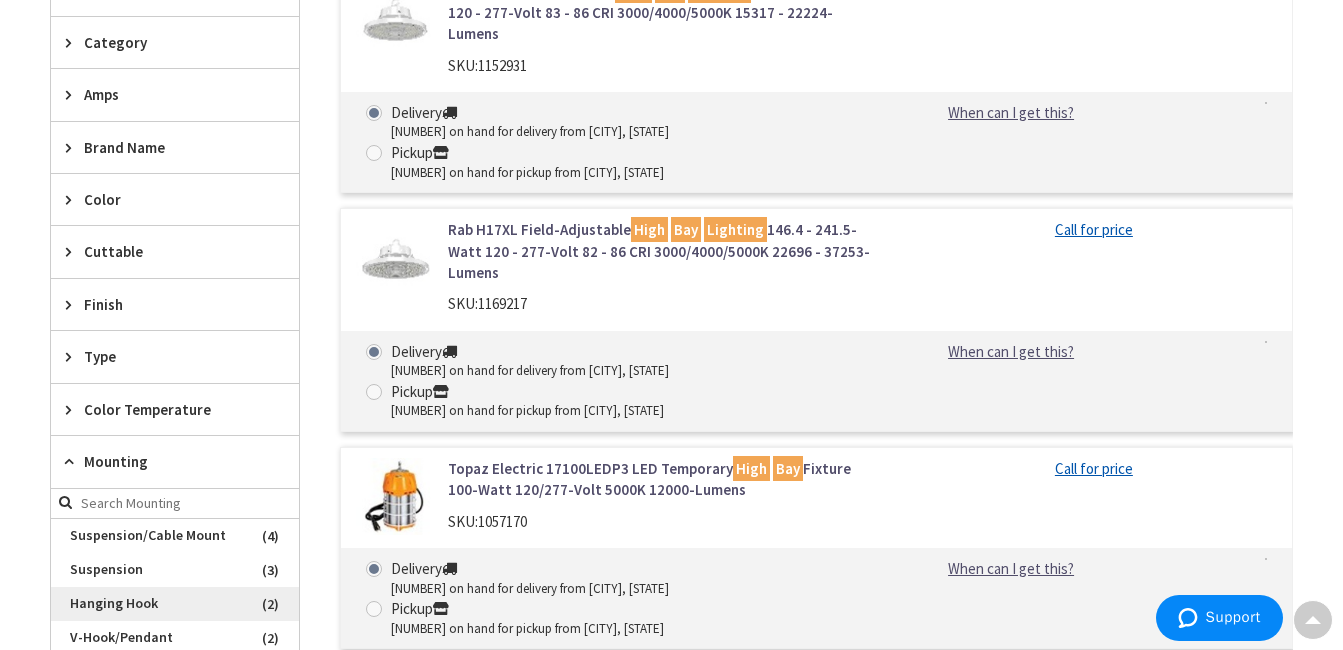 click on "Hanging Hook" at bounding box center [175, 604] 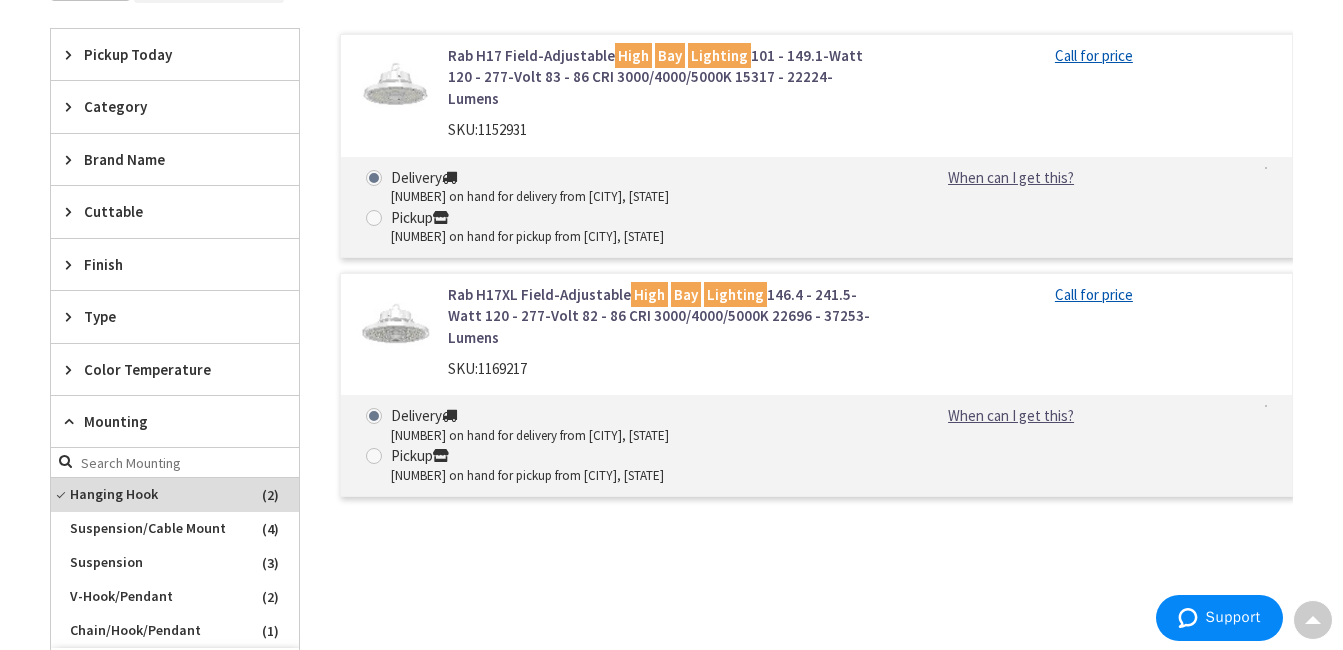 scroll, scrollTop: 518, scrollLeft: 0, axis: vertical 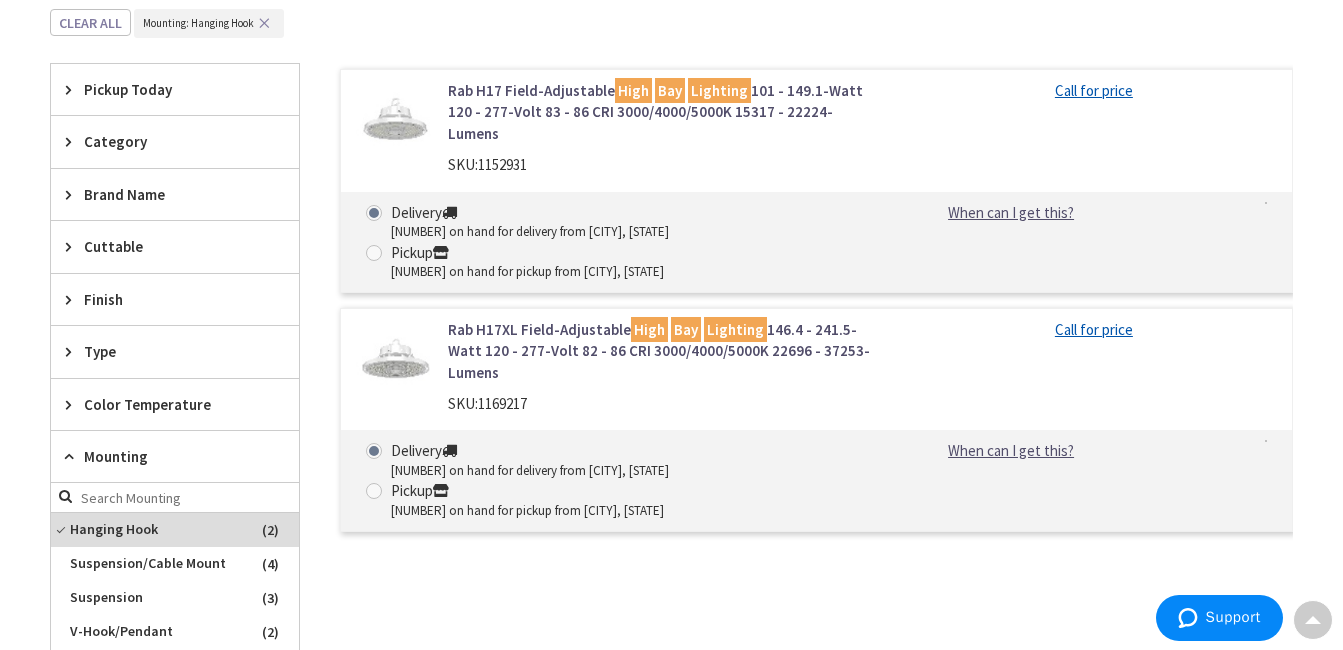click on "Rab H17XL Field-Adjustable  High   Bay   Lighting  146.4 - 241.5-Watt 120 - 277-Volt 82 - 86 CRI 3000/4000/5000K 22696 - 37253-Lumens" at bounding box center [664, 351] 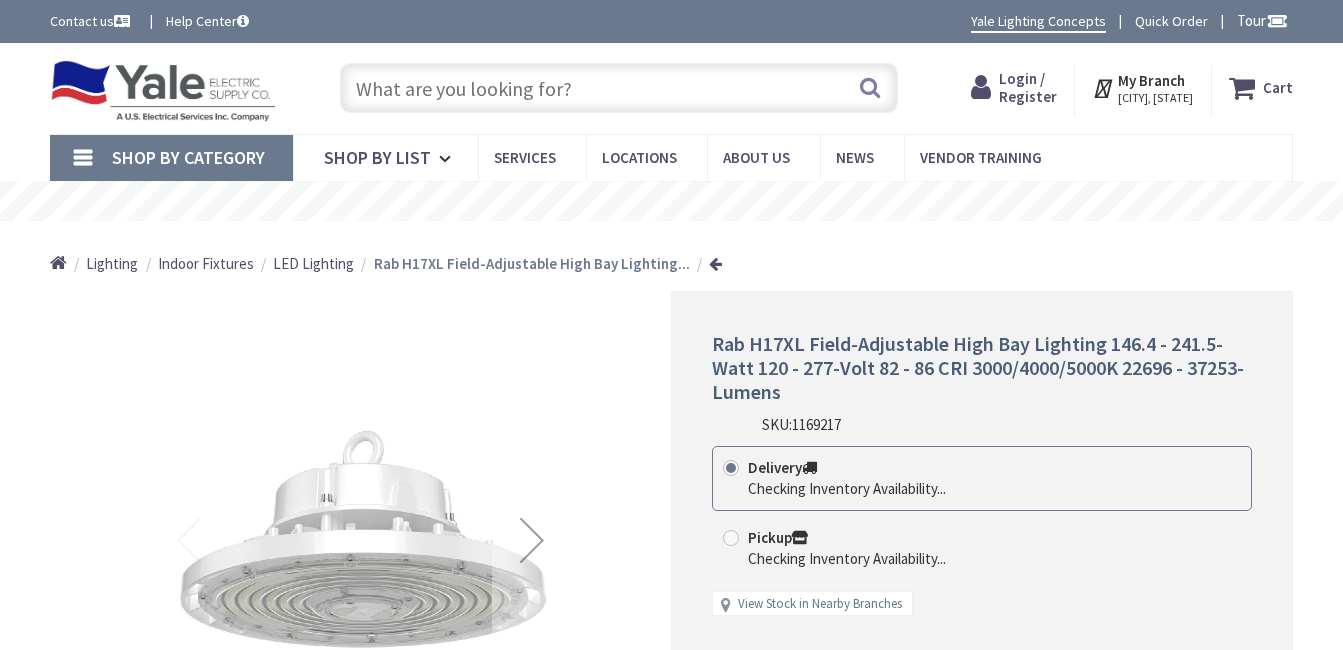 scroll, scrollTop: 0, scrollLeft: 0, axis: both 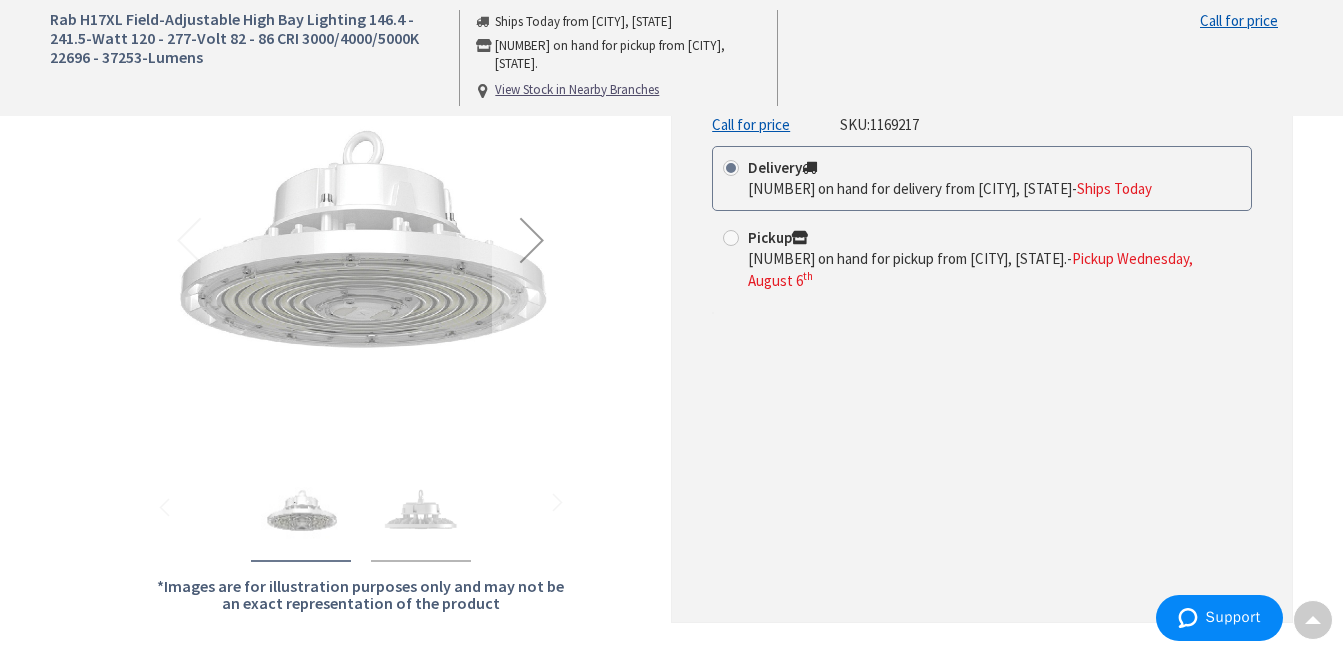 click at bounding box center (421, 510) 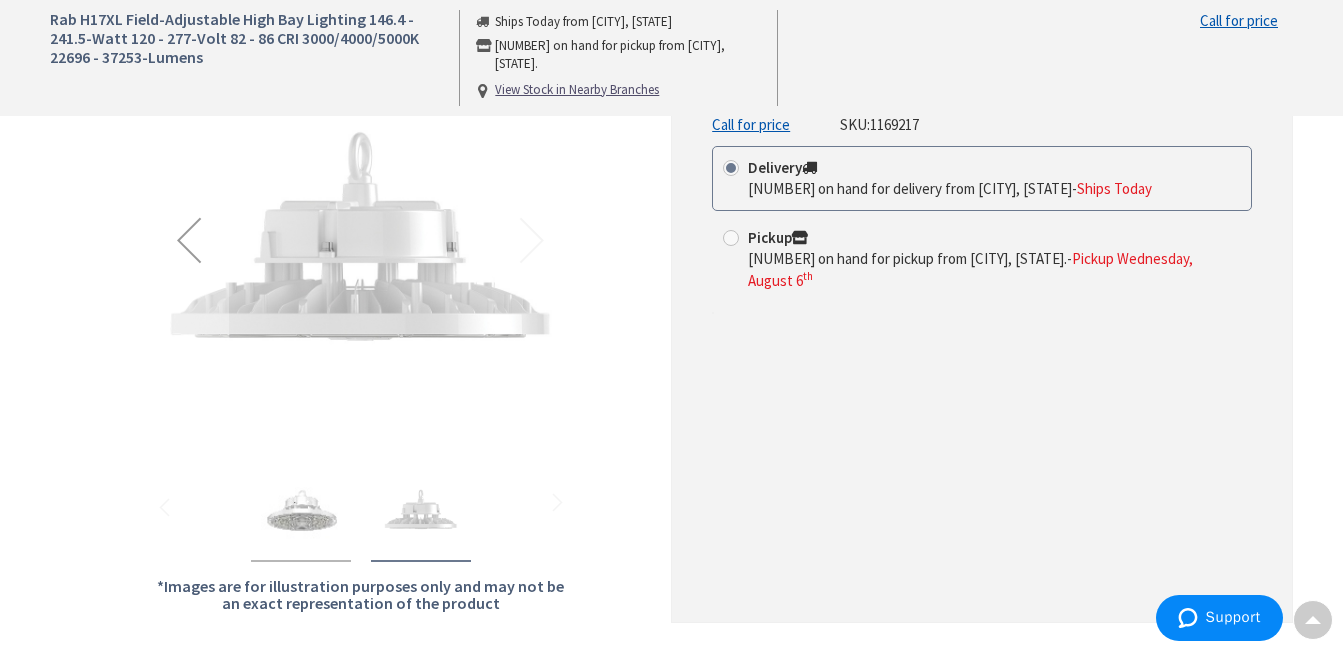 click at bounding box center (301, 510) 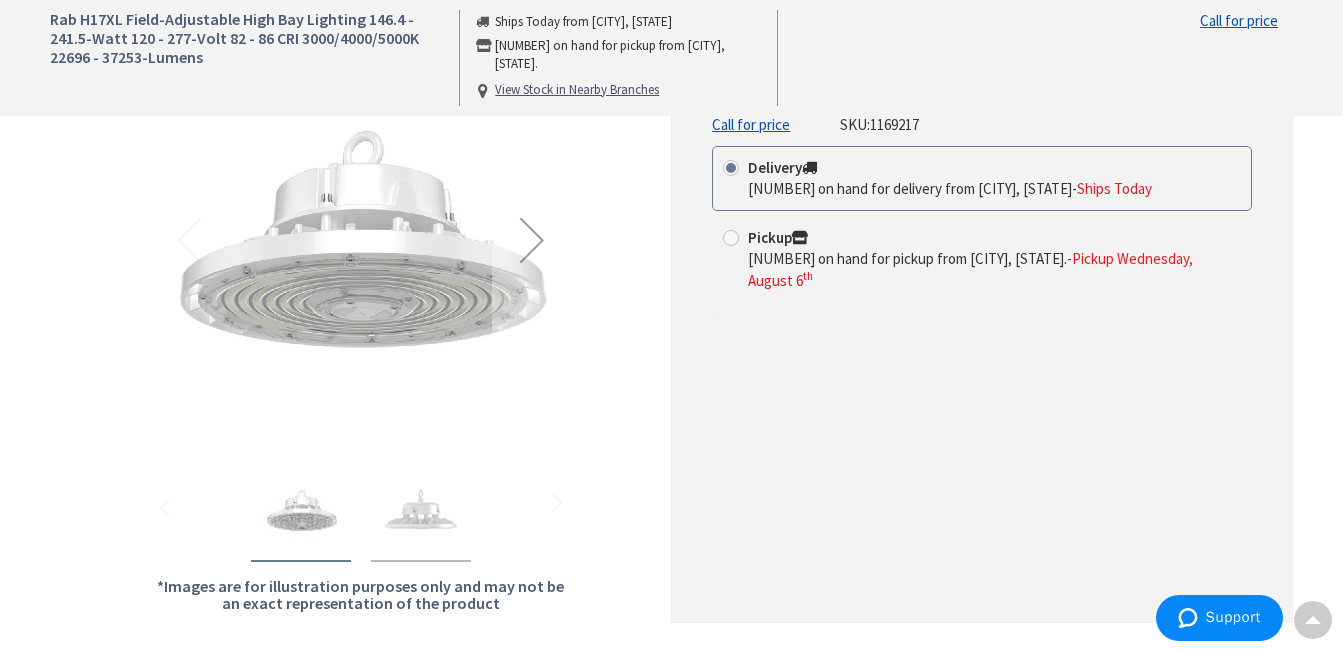 click at bounding box center [421, 510] 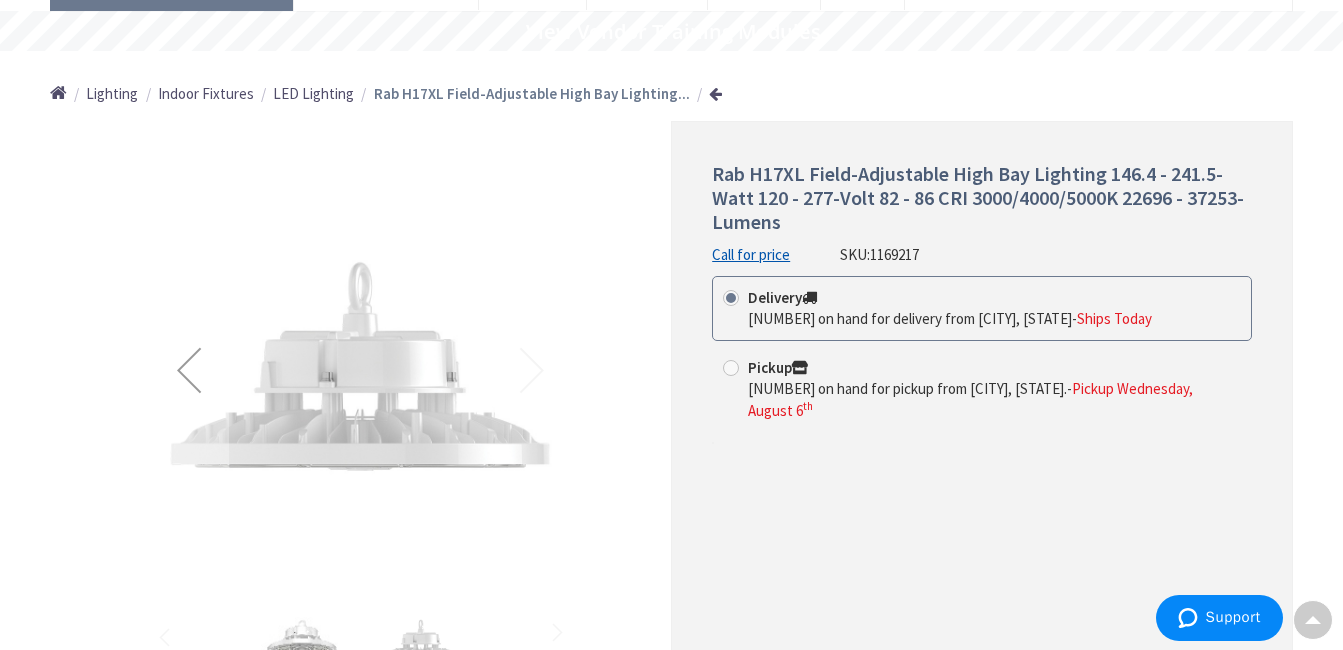 scroll, scrollTop: 0, scrollLeft: 0, axis: both 